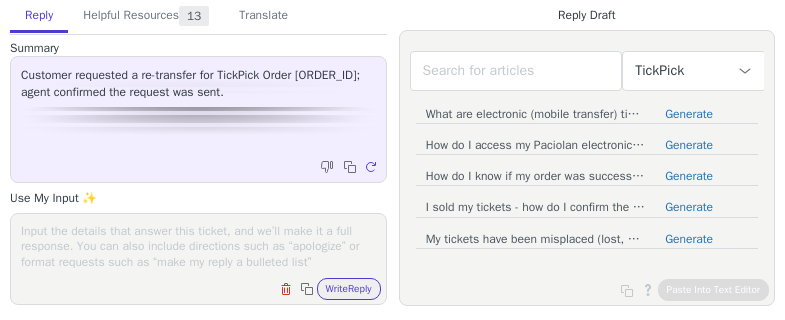 scroll, scrollTop: 0, scrollLeft: 0, axis: both 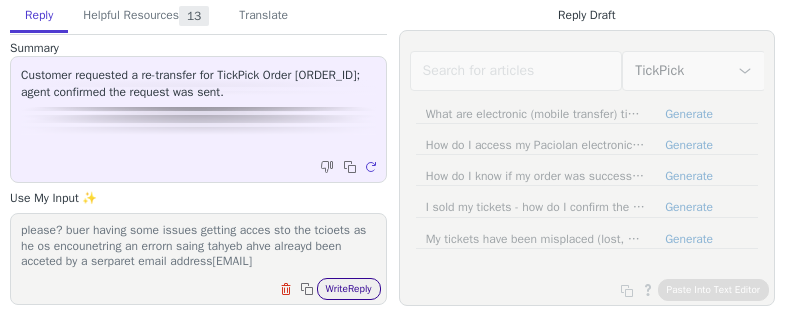 type on "hi team, is it possible o receive proof of acceotnce on thsi rode please? buer having some issues getting acces sto the tcioets as he os encounetring an errorn saing tahyeb ahve alreayd been acceted by a serparet email address[EMAIL]" 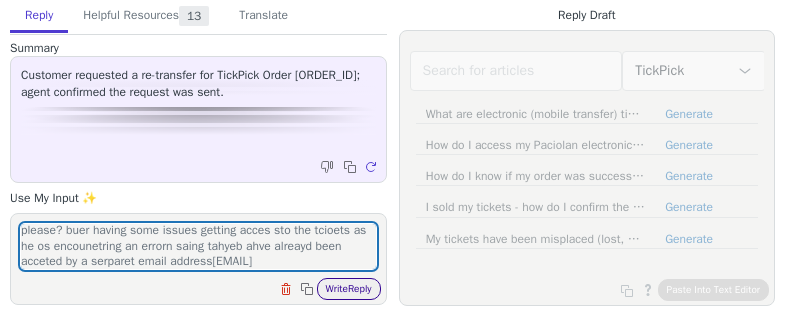 click on "Write  Reply" at bounding box center [349, 289] 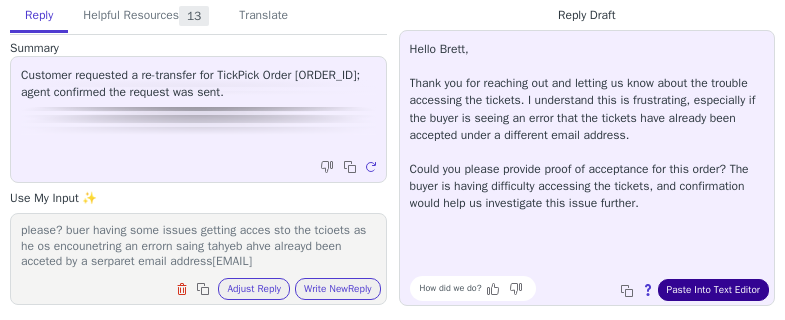 click on "Paste Into Text Editor" at bounding box center (713, 290) 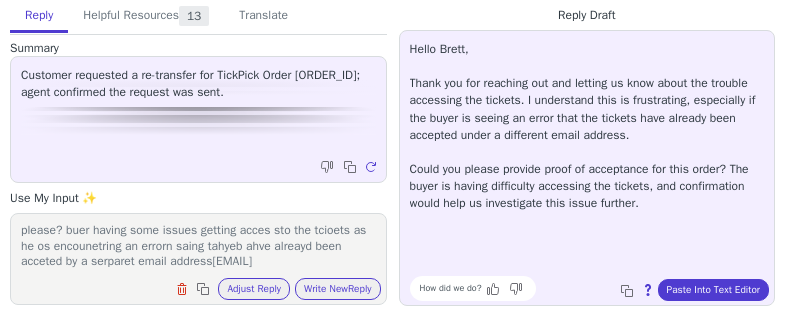 click on "hi team, is it possible o receive proof of acceotnce on thsi rode please? buer having some issues getting acces sto the tcioets as he os encounetring an errorn saing tahyeb ahve alreayd been acceted by a serparet email address[EMAIL]" at bounding box center (198, 246) 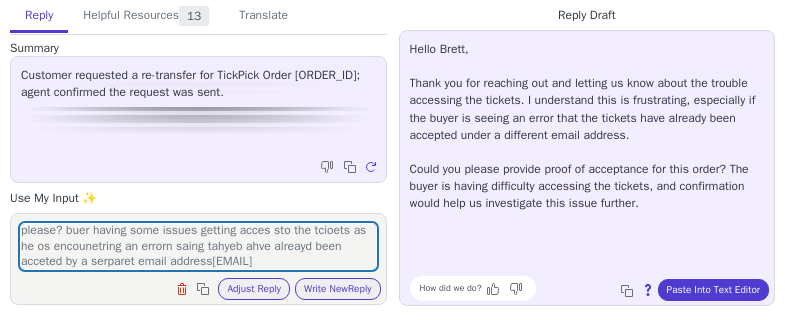 click on "Clear field Copy to clipboard Adjust Reply Use input to adjust reply draft Write New  Reply" at bounding box center [208, 287] 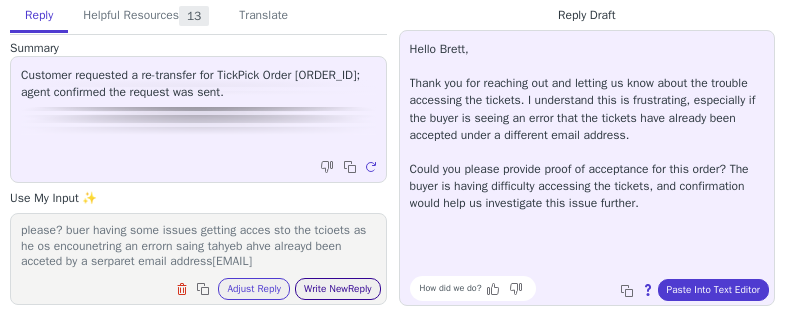 click on "Write New  Reply" at bounding box center [338, 289] 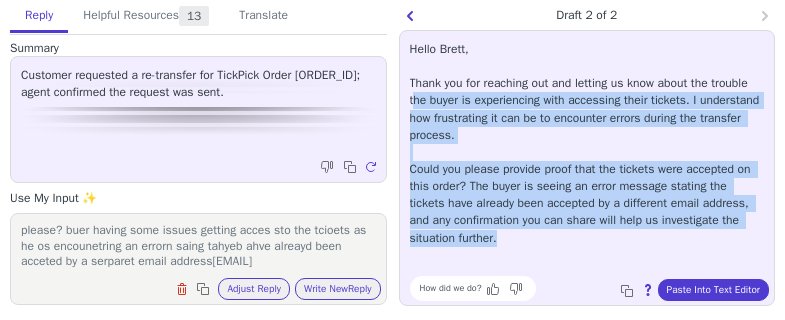 drag, startPoint x: 412, startPoint y: 102, endPoint x: 512, endPoint y: 251, distance: 179.44637 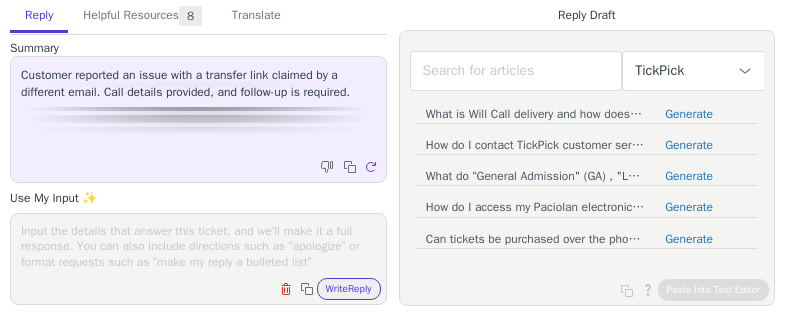 scroll, scrollTop: 0, scrollLeft: 0, axis: both 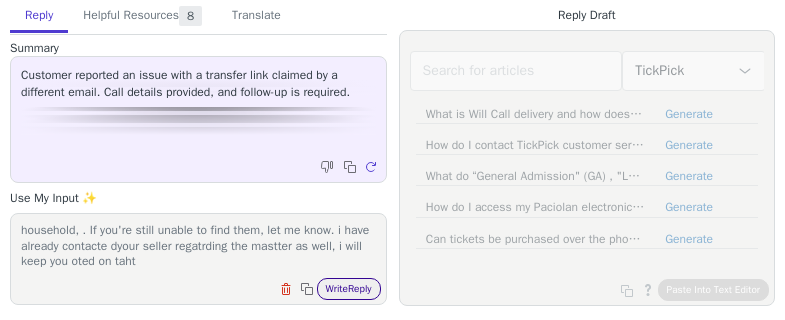 type on "Hello [FIRST],
Thank for rech out, cetny sorry to hrr yo are jvang some challebe accesmg your tickets. i a seing that your tickret ahd been dleivered [DATE] [TIME]. is ir possile that you had claimed the ticket using a diffent email adress at that time
In some cases whne Ticketmaster indicates your tickets have already been claimed by a different email, it means you may have signed into Ticketmaster with a different email address when you accepted the transfer. To resolve this, check for your tickets in Ticketmaster under all email addresses you might have used, including older ones or those belonging to others in your household, . If you're still unable to find them, let me know. i have already contacte dyour seller regatrding the mastter as well, i will keep you oted on taht" 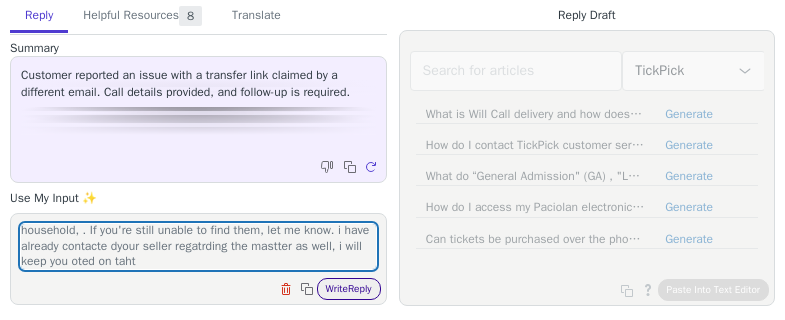 click on "Write  Reply" at bounding box center [349, 289] 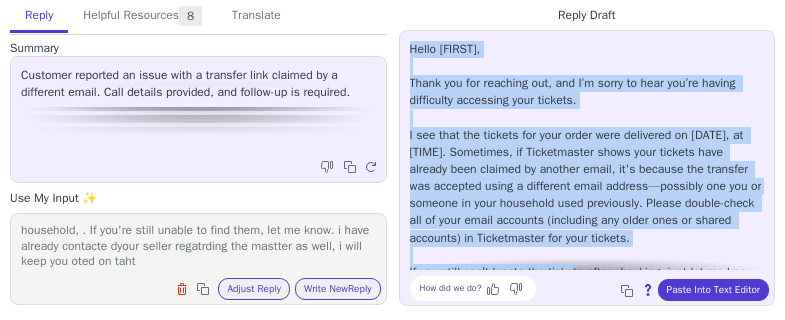 scroll, scrollTop: 80, scrollLeft: 0, axis: vertical 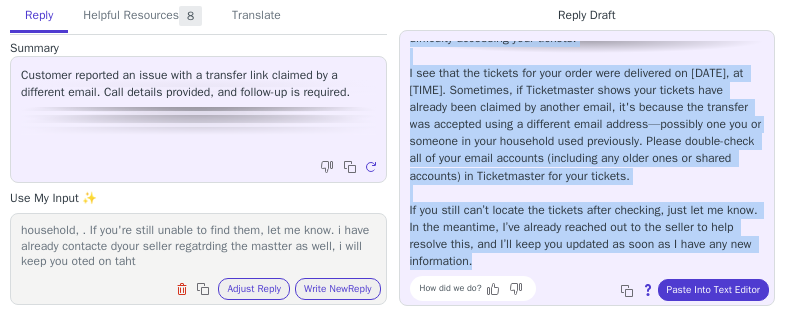 drag, startPoint x: 409, startPoint y: 51, endPoint x: 560, endPoint y: 264, distance: 261.09384 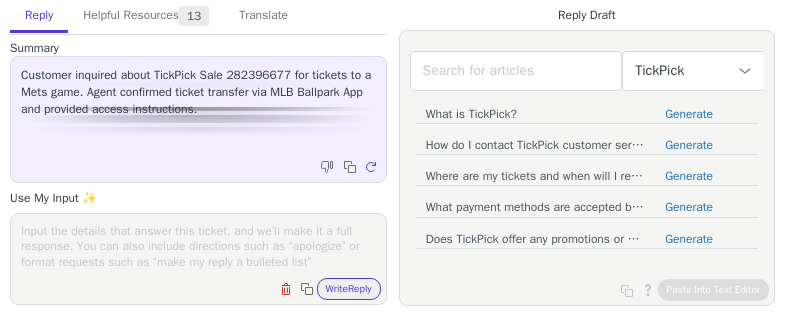 scroll, scrollTop: 0, scrollLeft: 0, axis: both 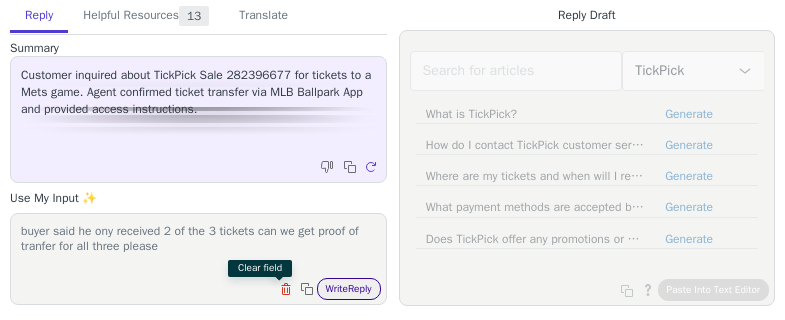 type on "buyer said he ony received 2 of the 3 tickets can we get proof of tranfer for all three please" 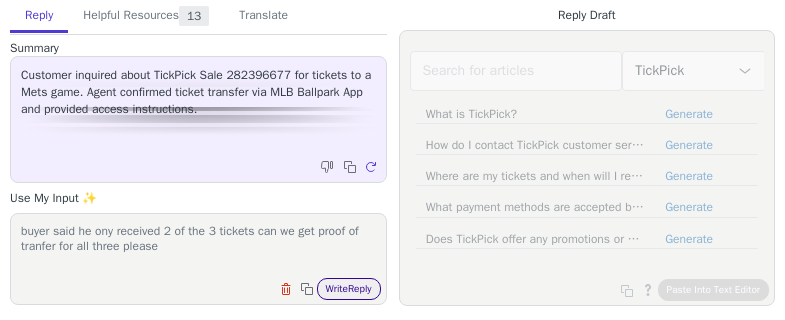 click on "Write  Reply" at bounding box center (349, 289) 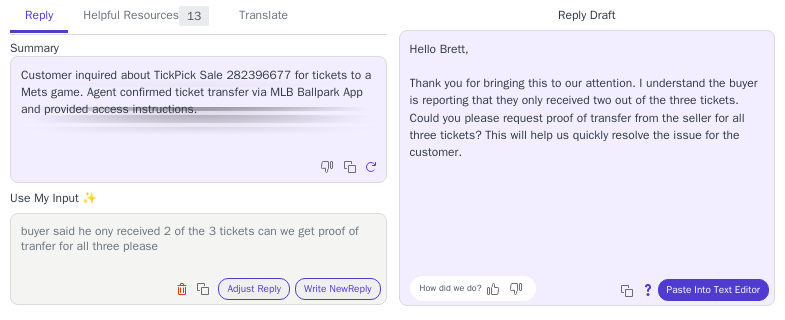 click on "Hello [NAME], Thank you for bringing this to our attention. I understand the buyer is reporting that they only received two out of the three tickets. Could you please request proof of transfer from the seller for all three tickets? This will help us quickly resolve the issue for the customer. How did we do?   Copy to clipboard About this reply Paste Into Text Editor" at bounding box center (587, 168) 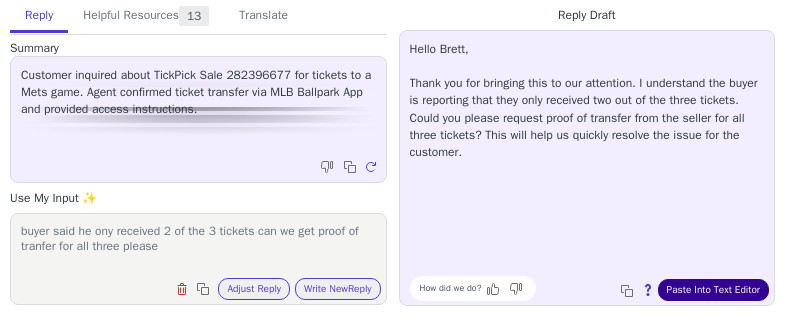 click on "Paste Into Text Editor" at bounding box center [713, 290] 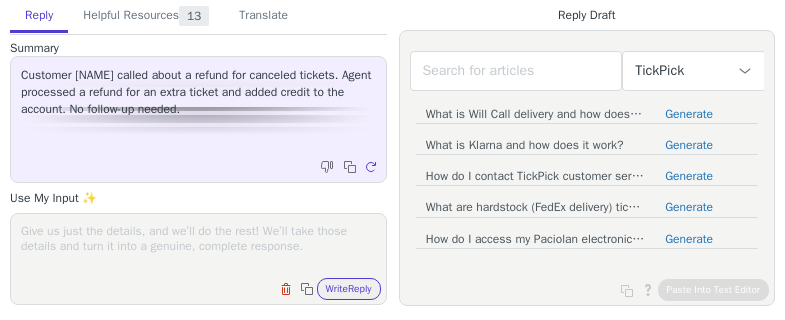 scroll, scrollTop: 0, scrollLeft: 0, axis: both 